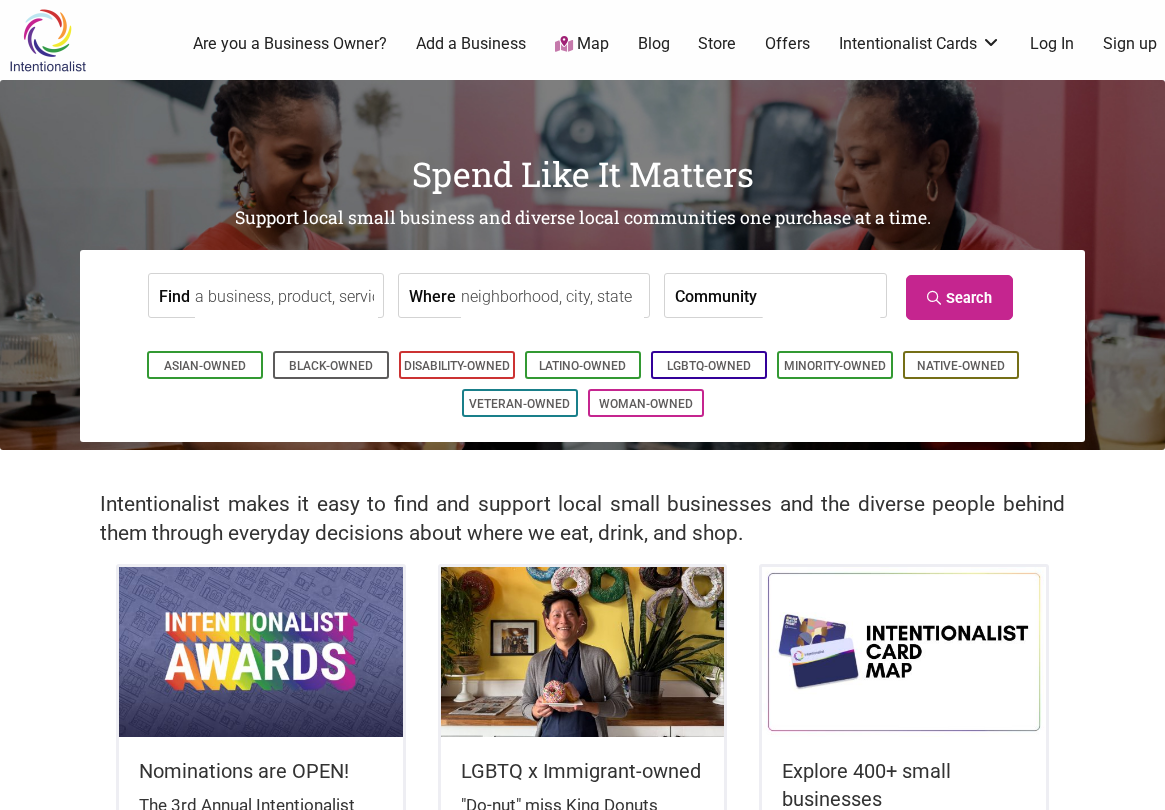 scroll, scrollTop: 0, scrollLeft: 0, axis: both 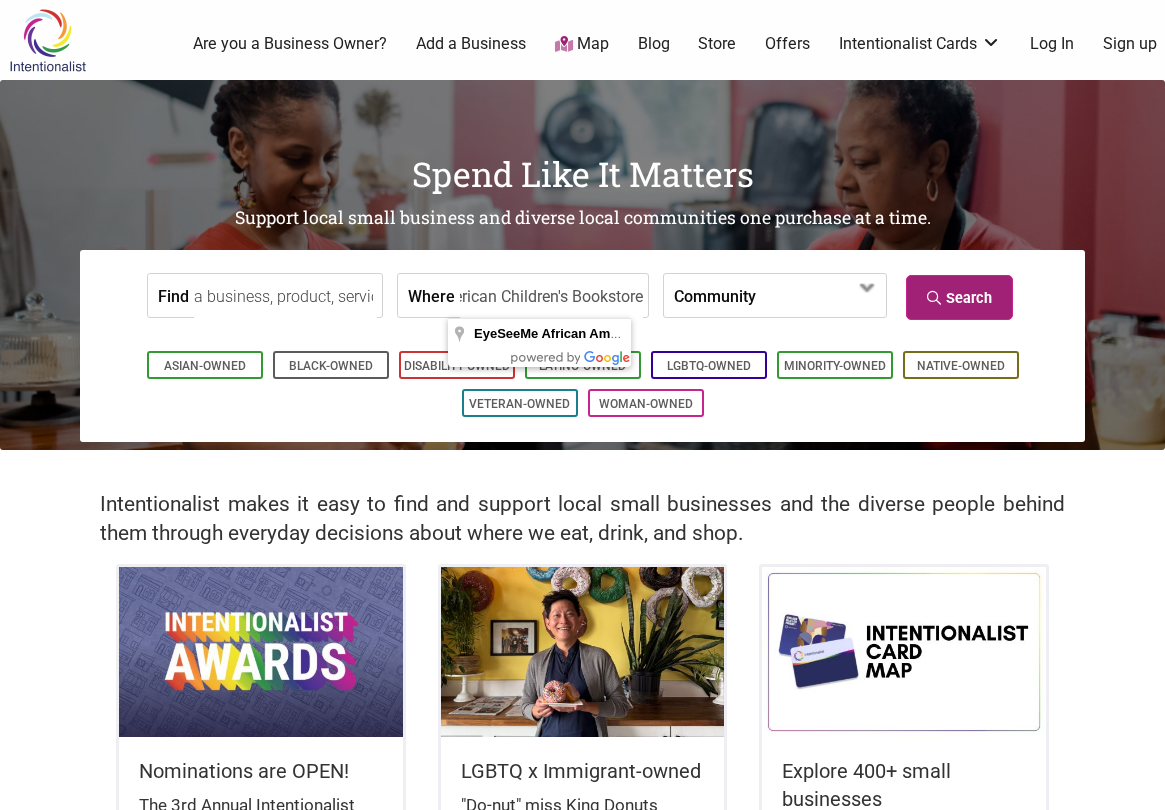 type on "EyeSeeMe African American Children's Bookstore" 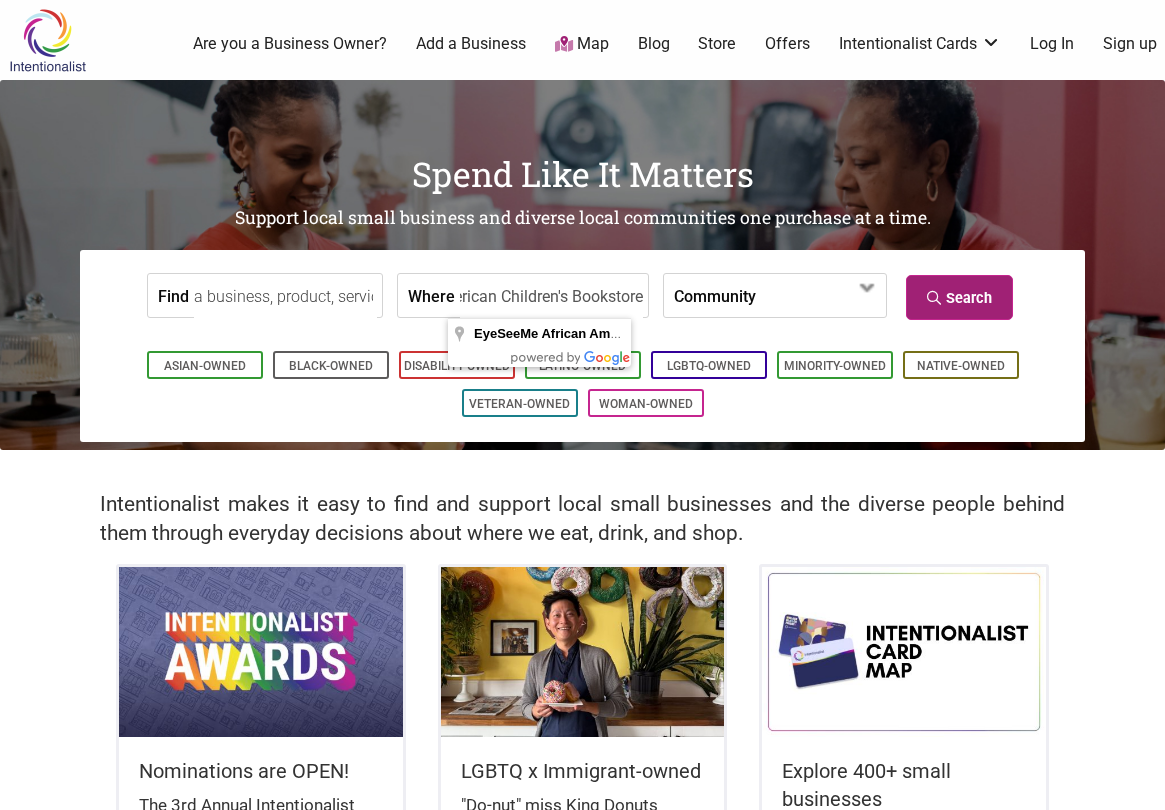 click on "Search" at bounding box center [959, 297] 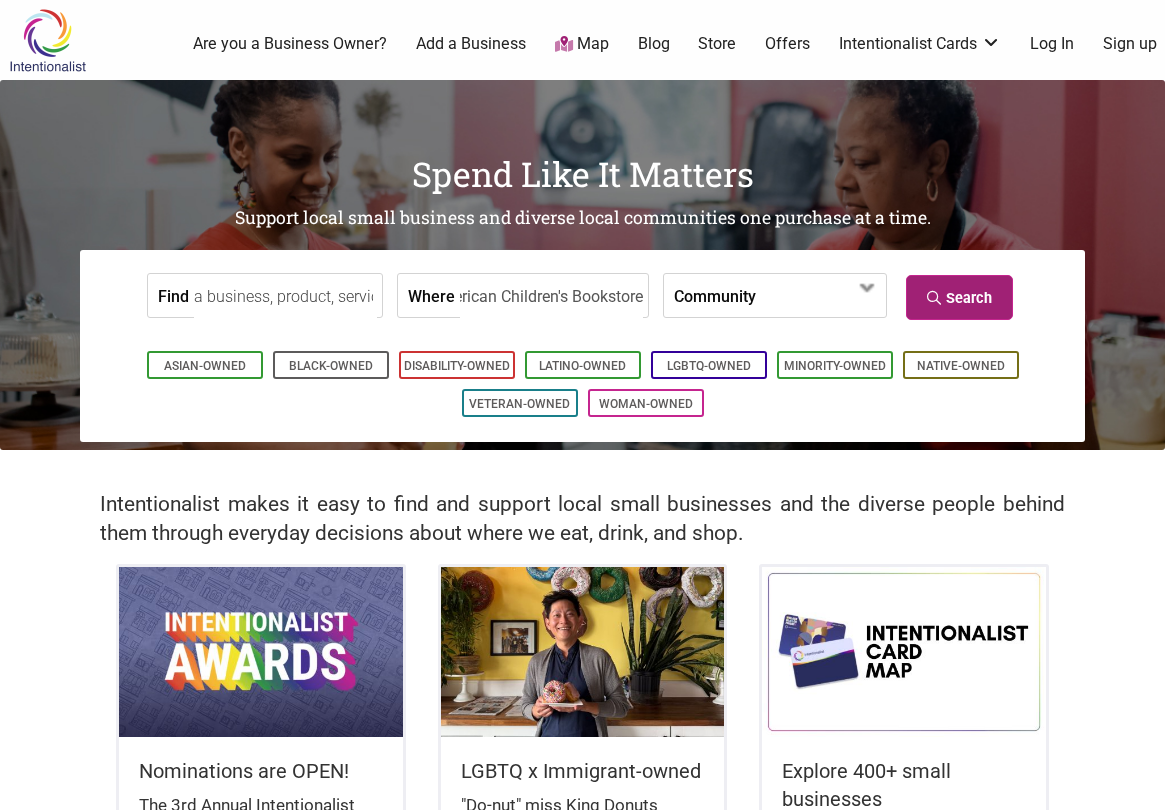 scroll, scrollTop: 0, scrollLeft: 0, axis: both 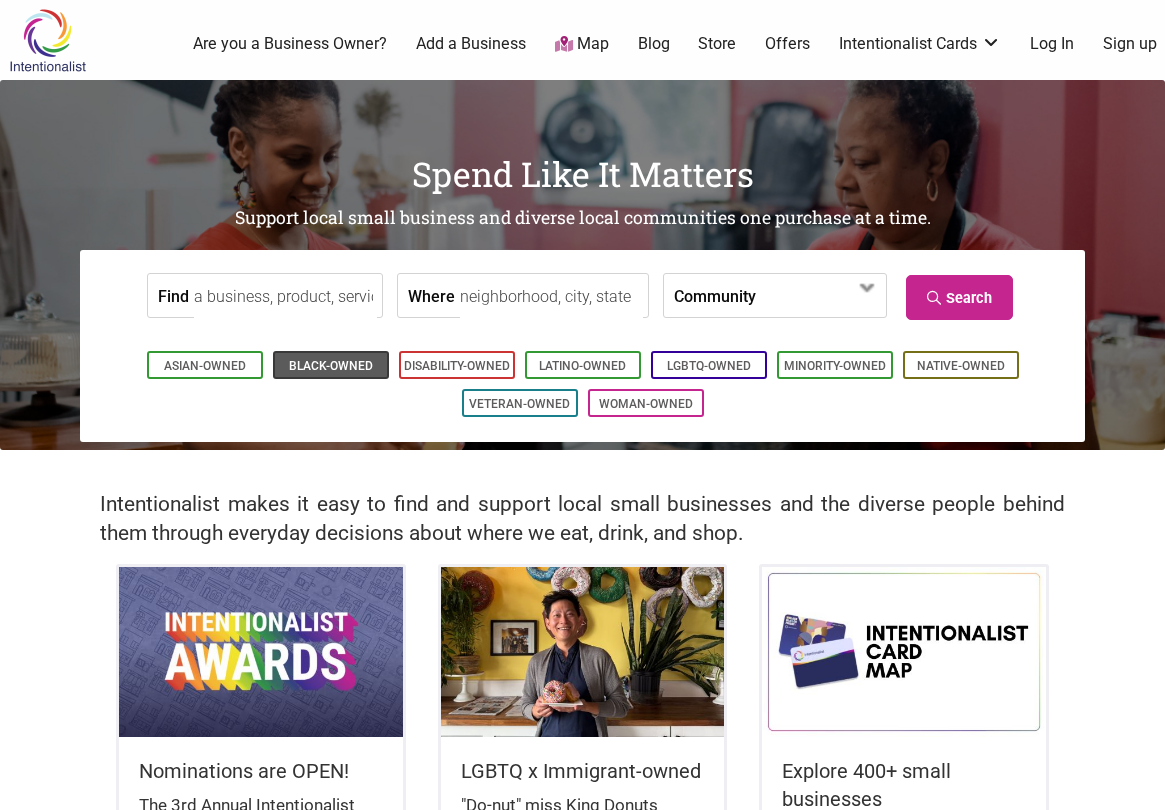 click on "Black-Owned" at bounding box center (331, 366) 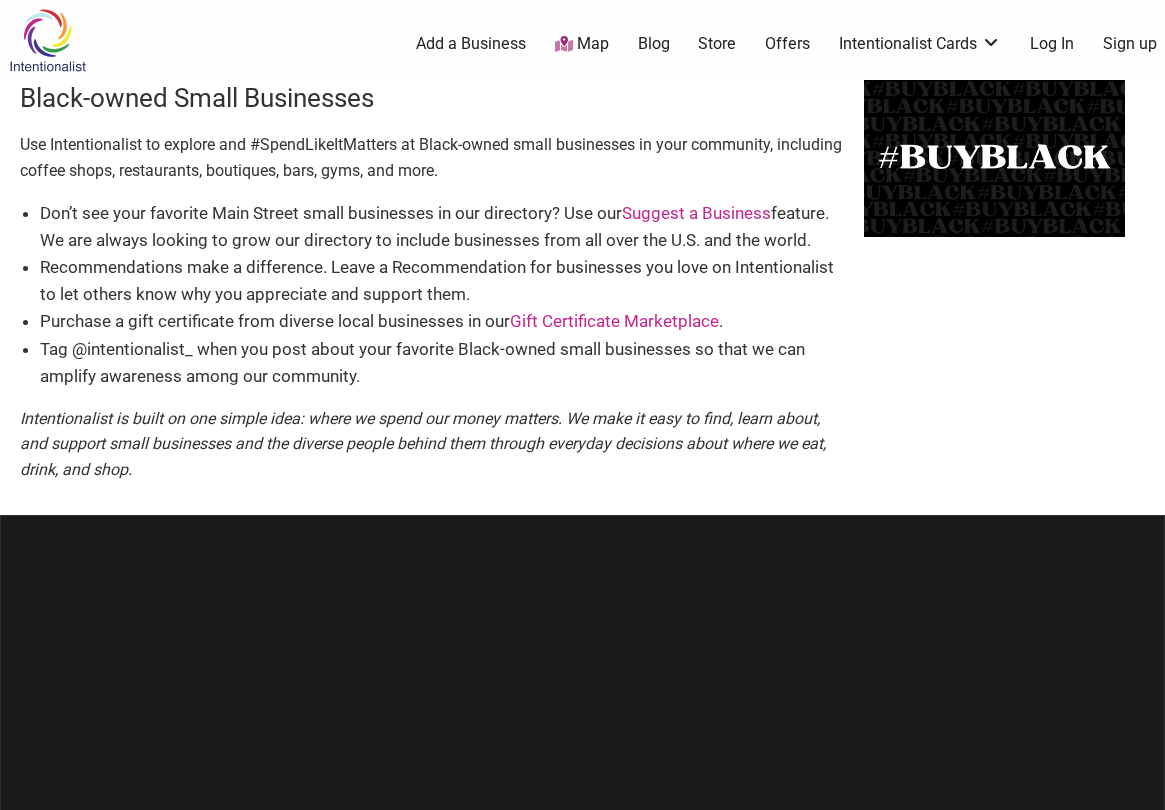 scroll, scrollTop: 0, scrollLeft: 0, axis: both 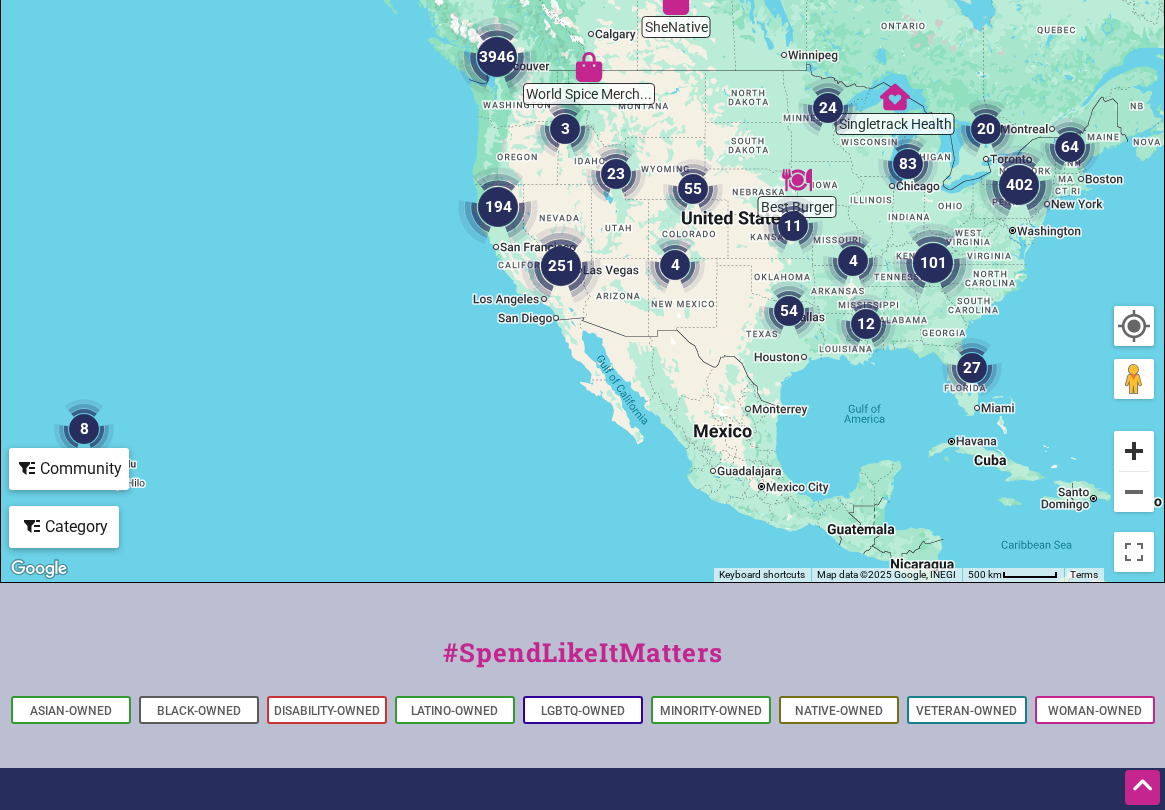 click at bounding box center [1134, 451] 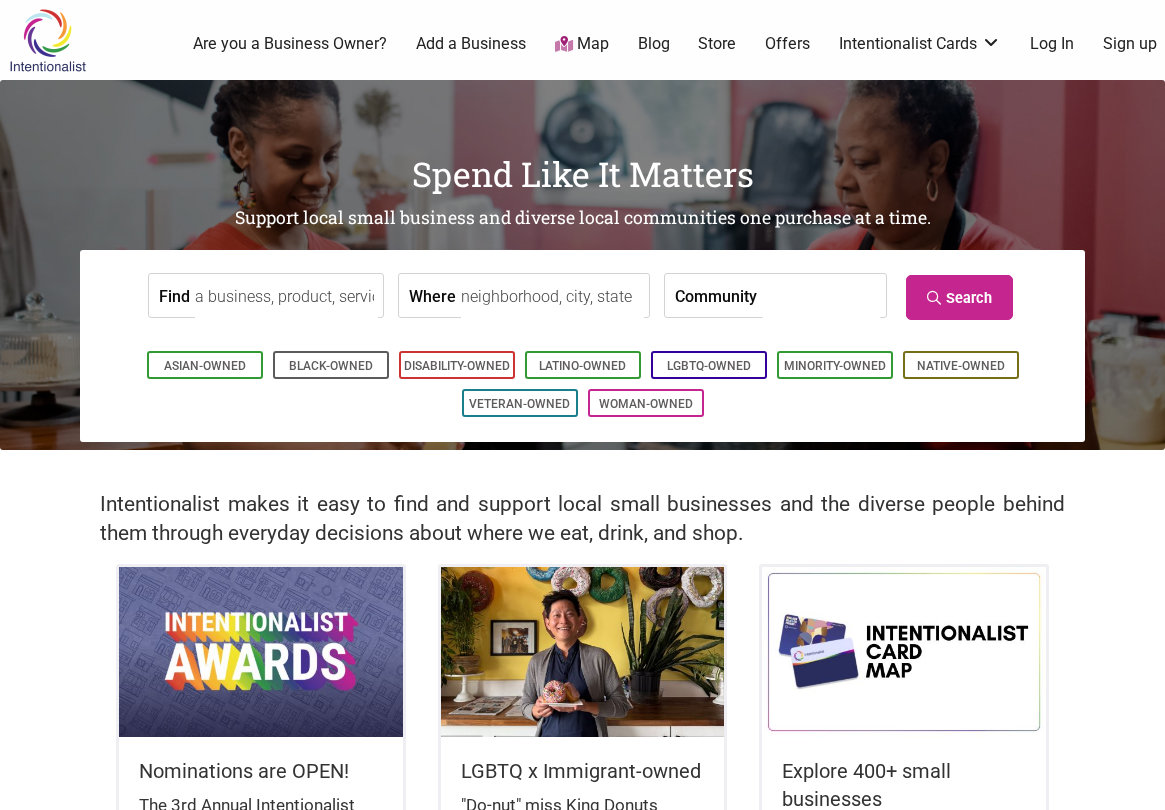 scroll, scrollTop: 0, scrollLeft: 0, axis: both 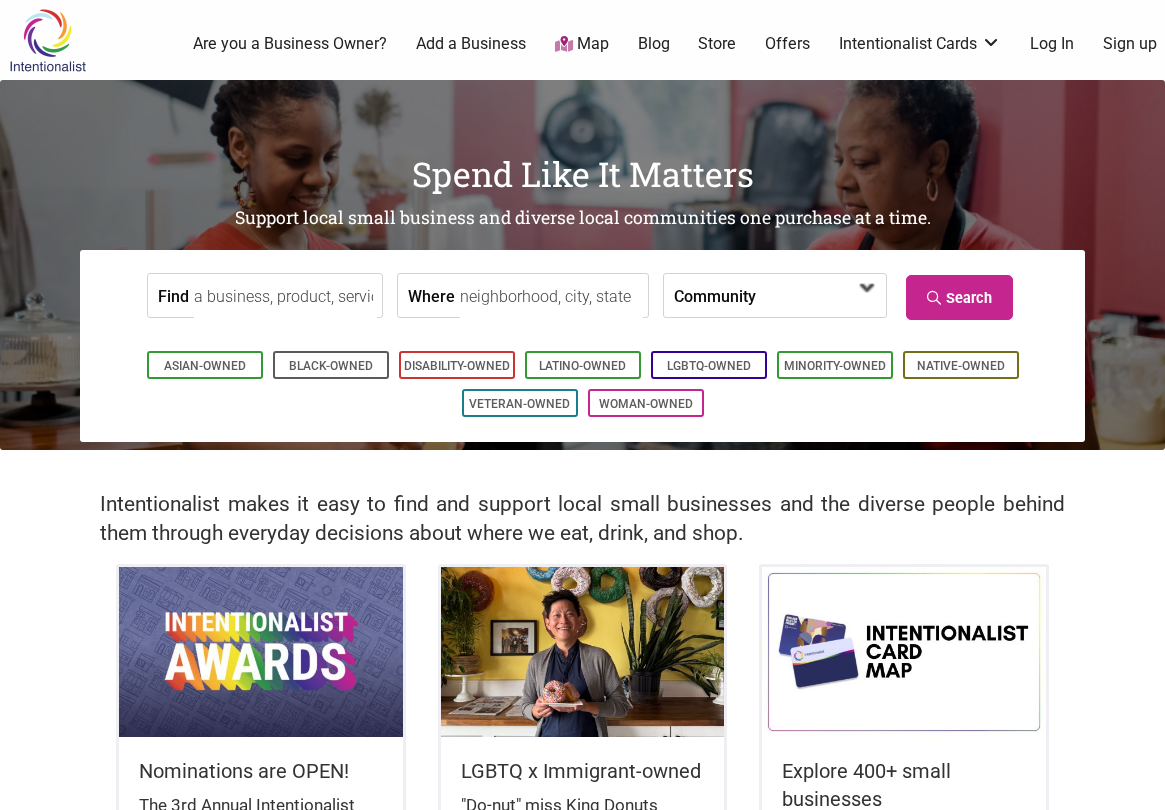 click at bounding box center (813, 297) 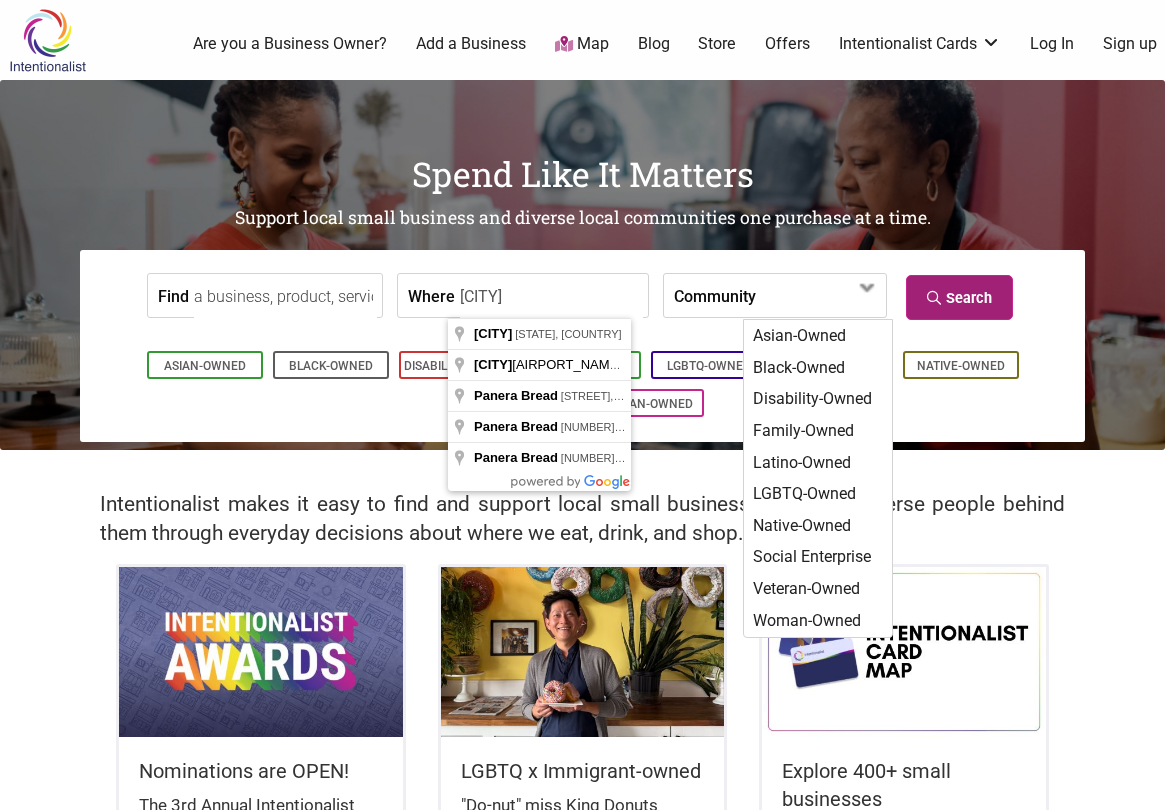 type on "St. Louis" 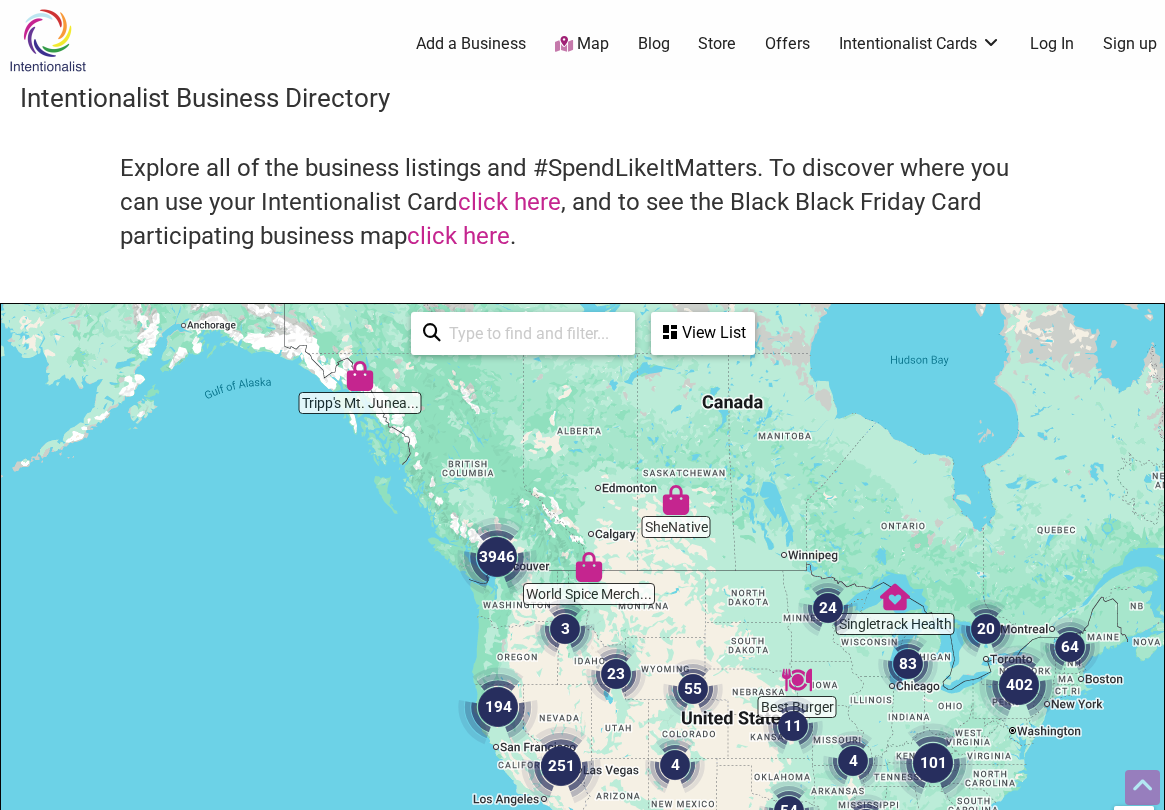 scroll, scrollTop: 500, scrollLeft: 0, axis: vertical 